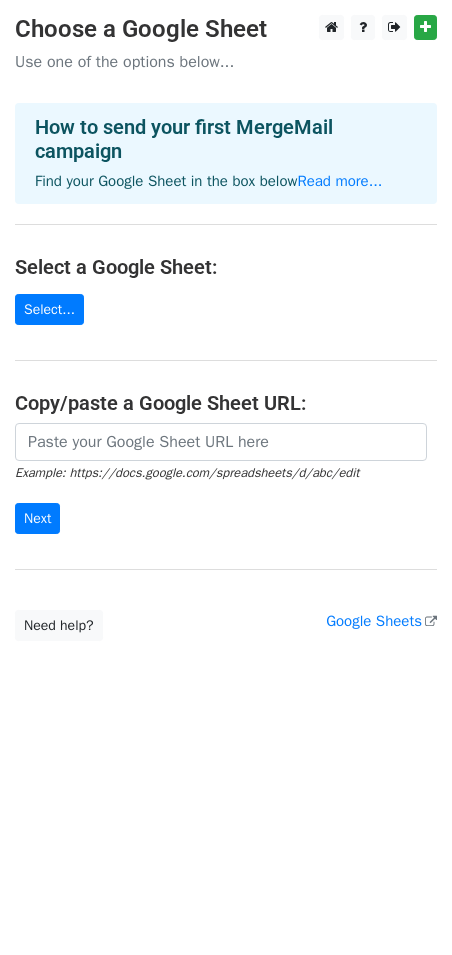 scroll, scrollTop: 0, scrollLeft: 0, axis: both 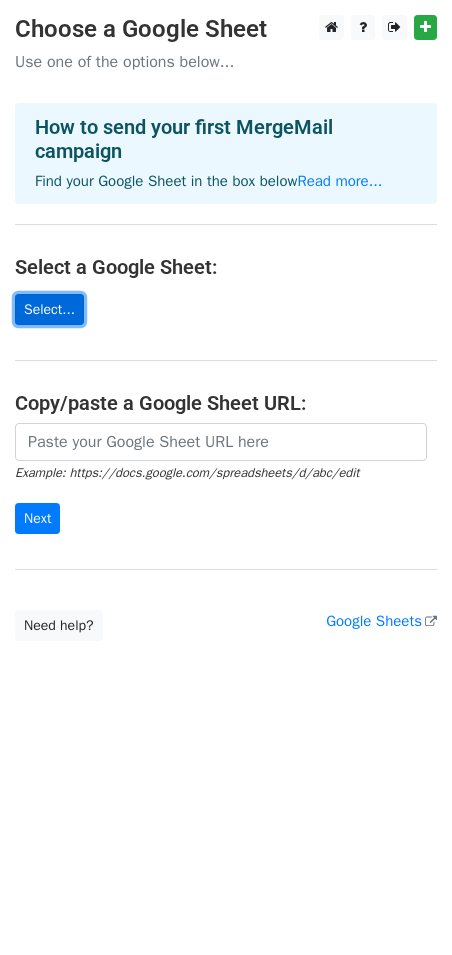 click on "Select..." at bounding box center [49, 309] 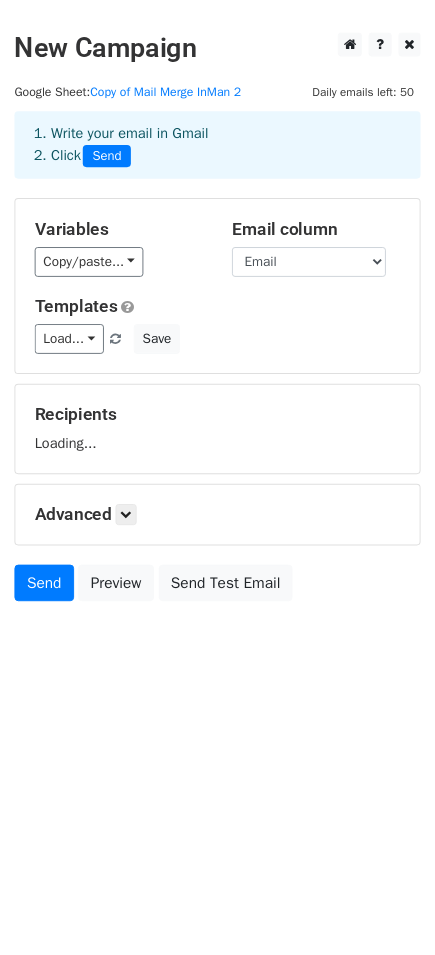 scroll, scrollTop: 0, scrollLeft: 0, axis: both 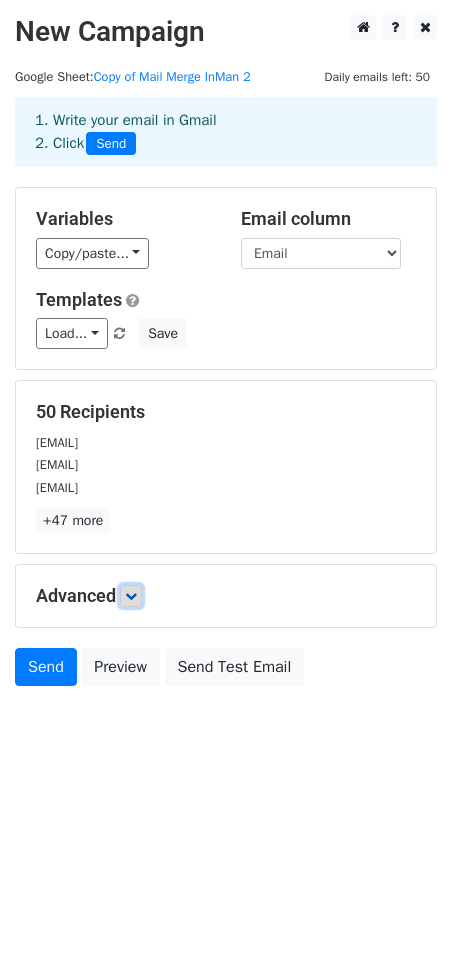 click at bounding box center (131, 596) 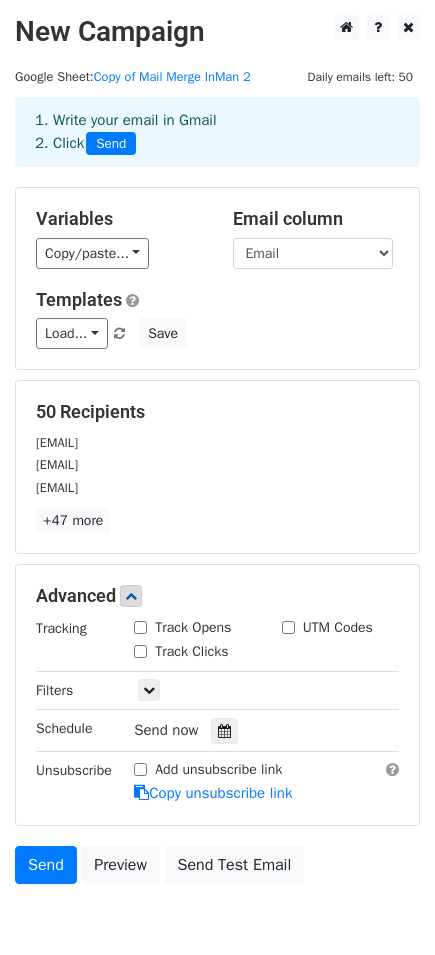 click on "Track Opens" at bounding box center [140, 627] 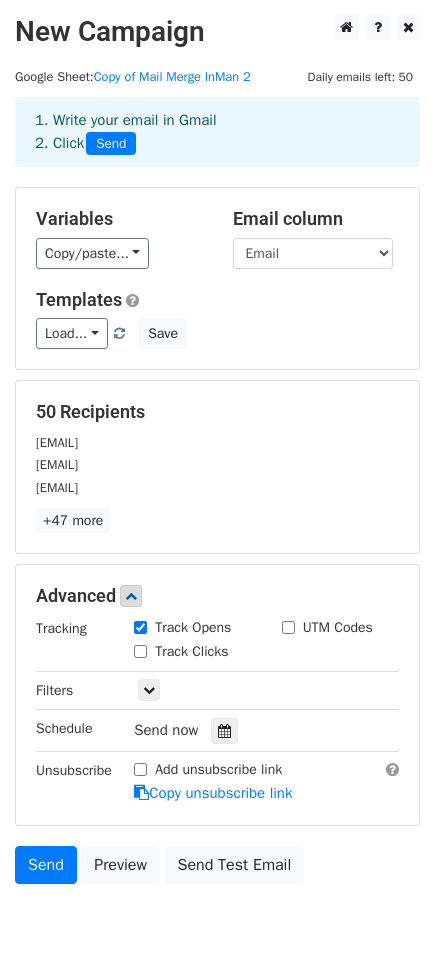 click on "UTM Codes" at bounding box center (288, 627) 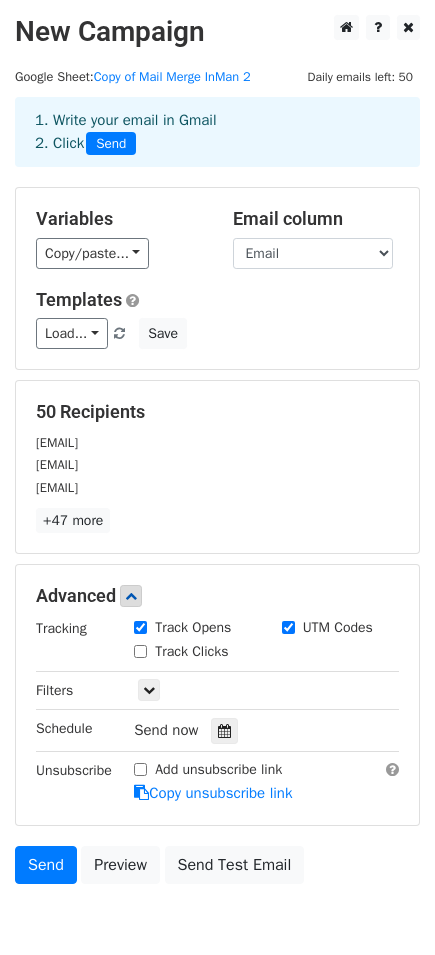 click on "Track Clicks" at bounding box center (140, 651) 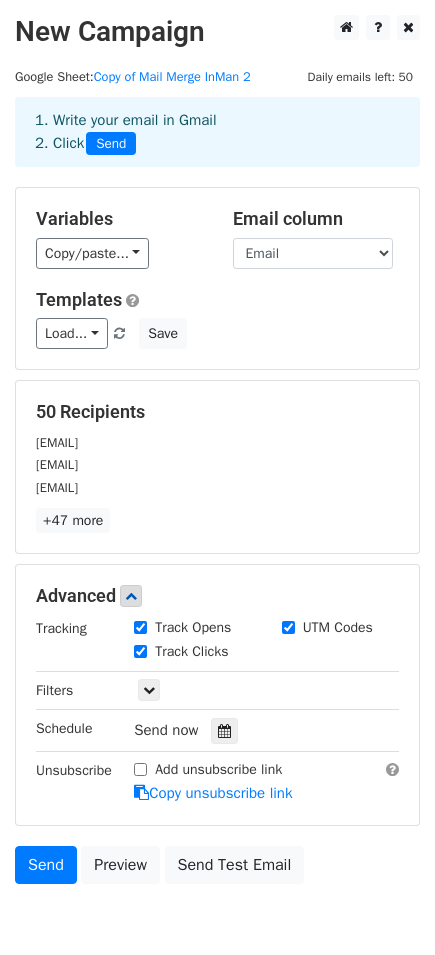 scroll, scrollTop: 100, scrollLeft: 0, axis: vertical 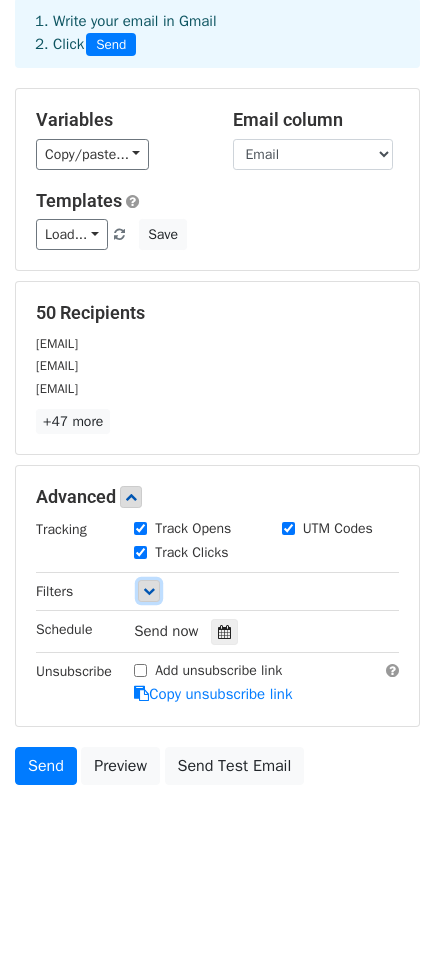 click at bounding box center [149, 591] 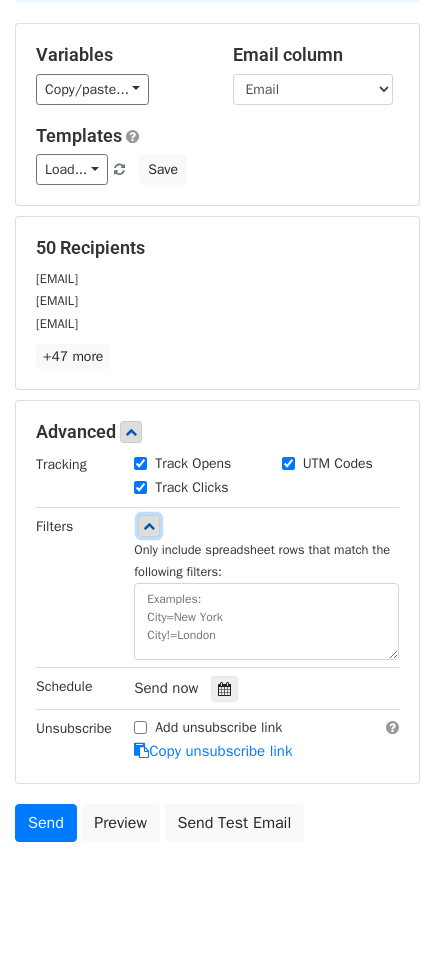 scroll, scrollTop: 221, scrollLeft: 0, axis: vertical 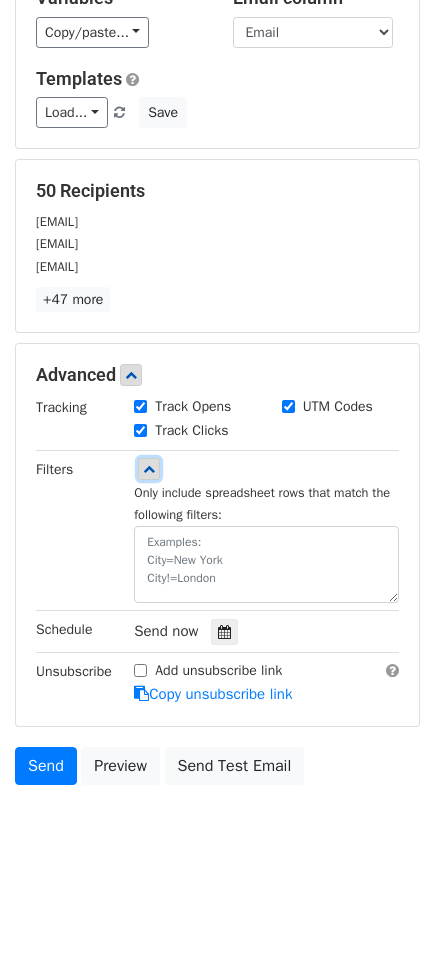 click at bounding box center (149, 469) 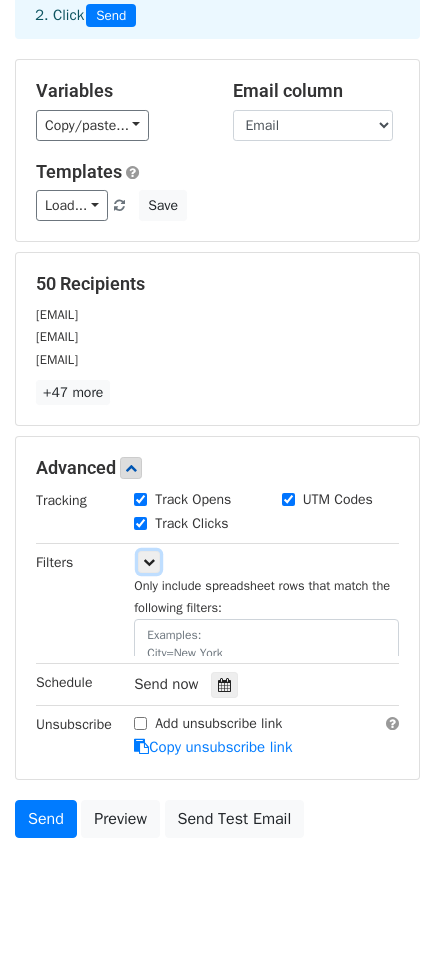scroll, scrollTop: 100, scrollLeft: 0, axis: vertical 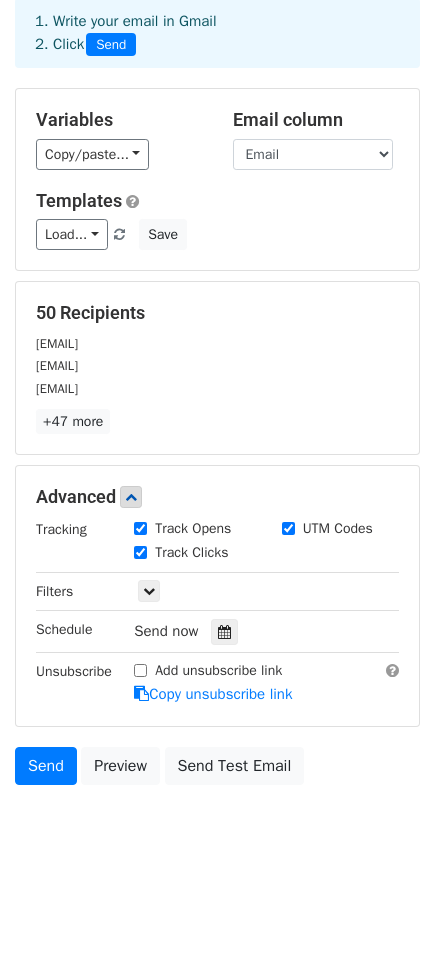 click on "New Campaign
Daily emails left: 50
Google Sheet:
Copy of Mail Merge InMan 2
1. Write your email in Gmail
2. Click
Send
Variables
Copy/paste...
{{First Name}}
{{Email}}
Email column
First Name
Email
Templates
Load...
No templates saved
Save
50 Recipients
[EMAIL]
[EMAIL]
[EMAIL]
+47 more
50 Recipients
×
[EMAIL]
[EMAIL]
[EMAIL]
[EMAIL]
[EMAIL]
[EMAIL]
[EMAIL]
[EMAIL]
[EMAIL]
[EMAIL]
[EMAIL]
[EMAIL]
[EMAIL]
[EMAIL]
[EMAIL]
[EMAIL]
[EMAIL]
[EMAIL]
[EMAIL]
[EMAIL]
[EMAIL]
[EMAIL]
[EMAIL]
[EMAIL]
[EMAIL]
[EMAIL]" at bounding box center [217, 395] 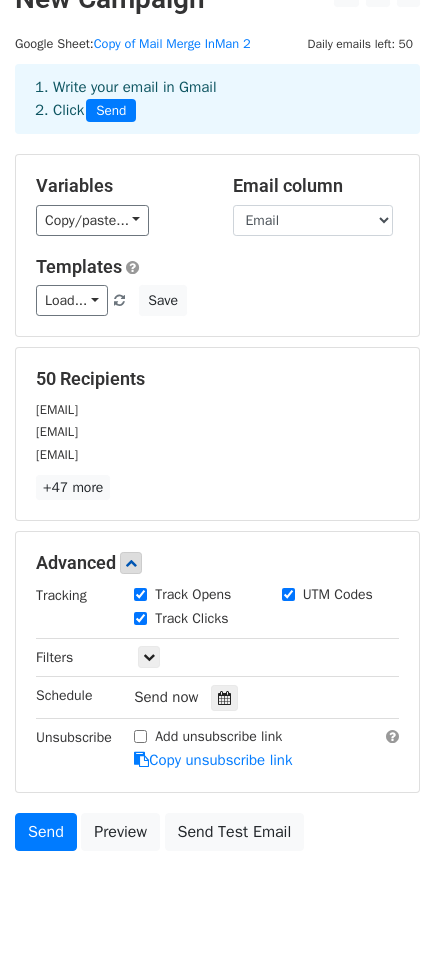scroll, scrollTop: 0, scrollLeft: 0, axis: both 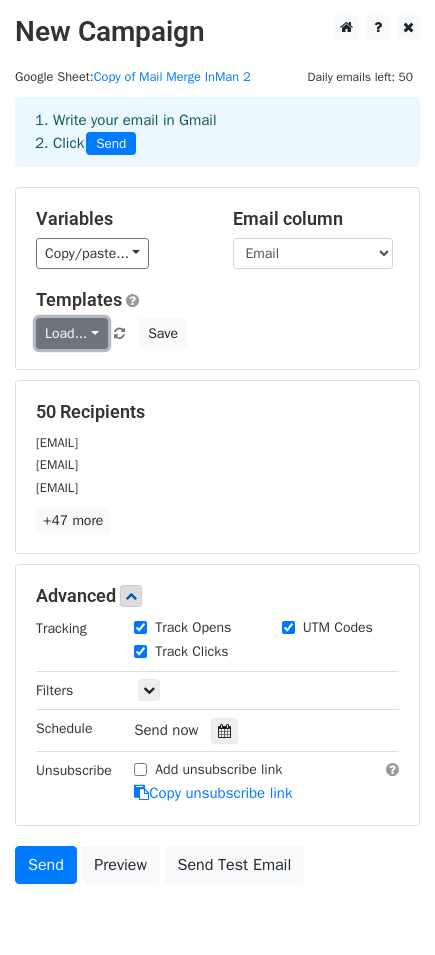 click on "Load..." at bounding box center [72, 333] 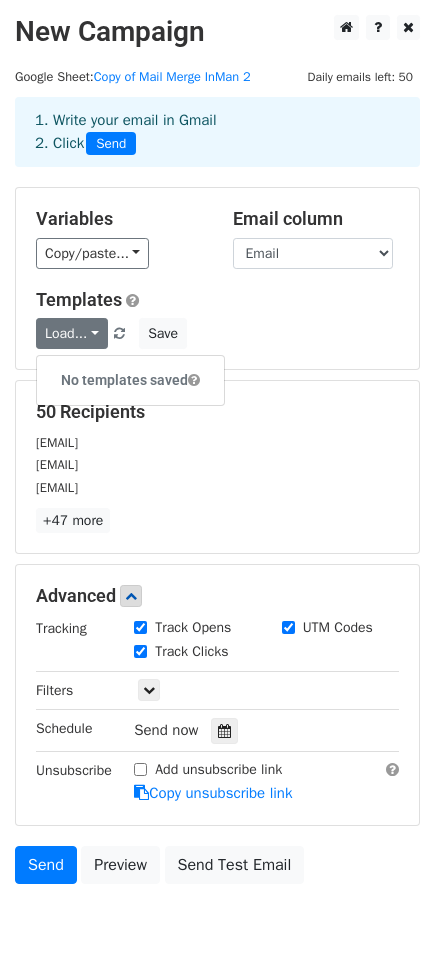 click on "Templates
Load...
No templates saved
Save" at bounding box center [217, 319] 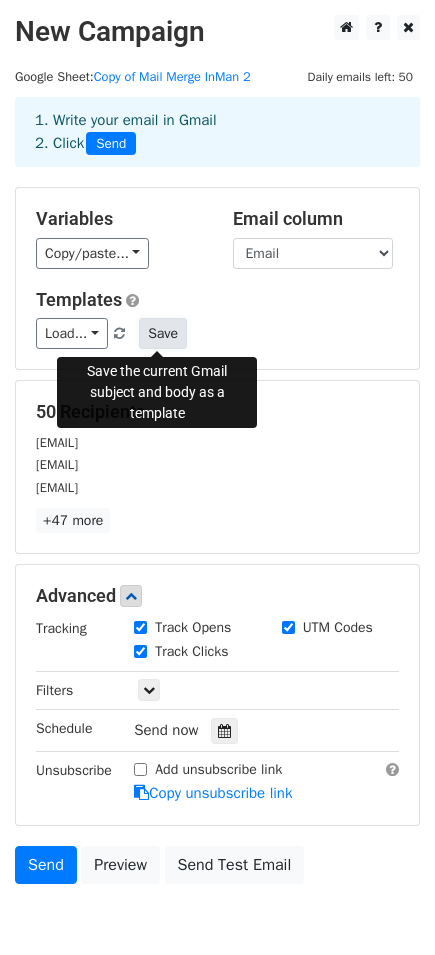 click on "Save" at bounding box center [163, 333] 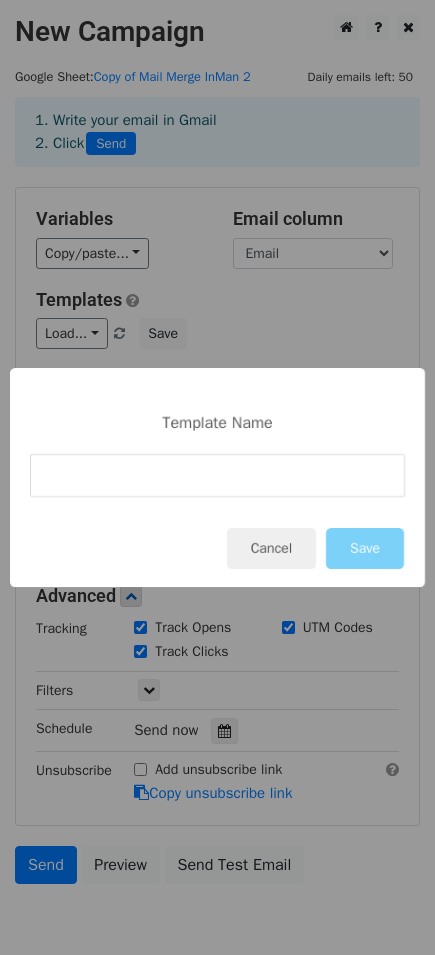 click at bounding box center (217, 475) 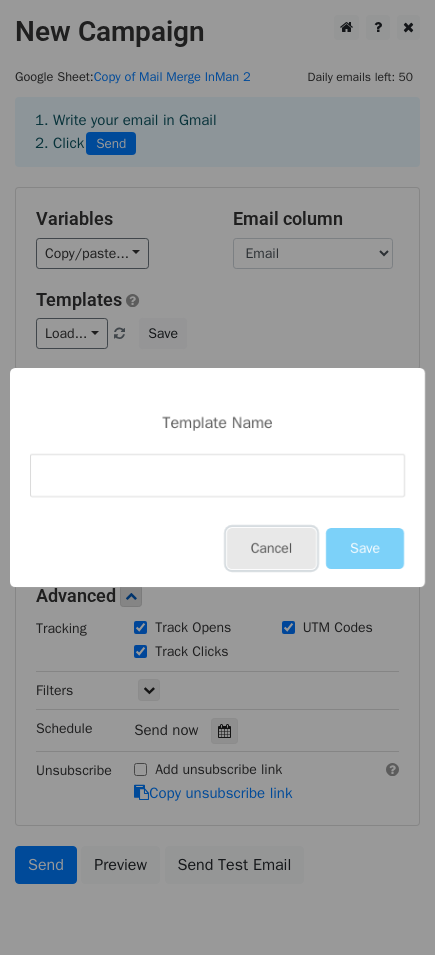 click on "Cancel" at bounding box center [271, 548] 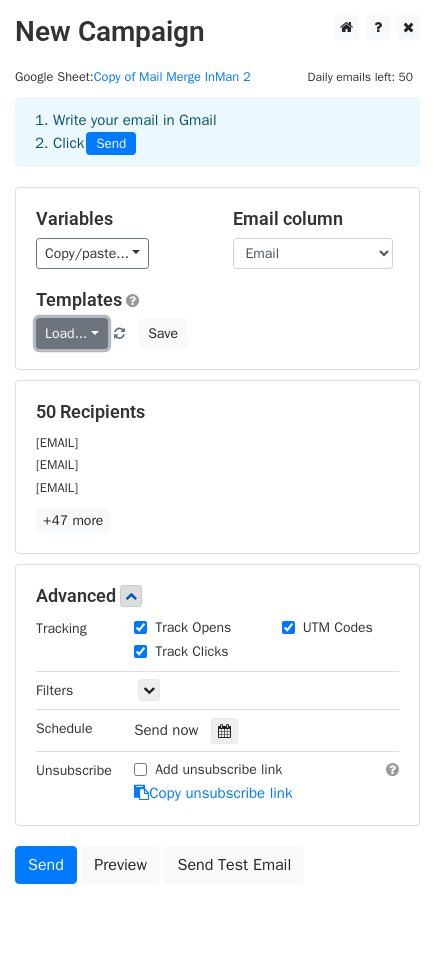click on "Load..." at bounding box center [72, 333] 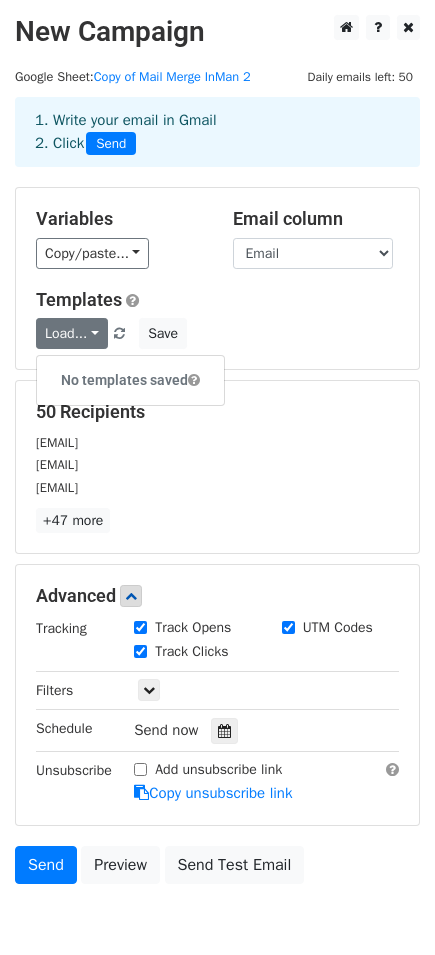 click on "No templates saved" at bounding box center (130, 380) 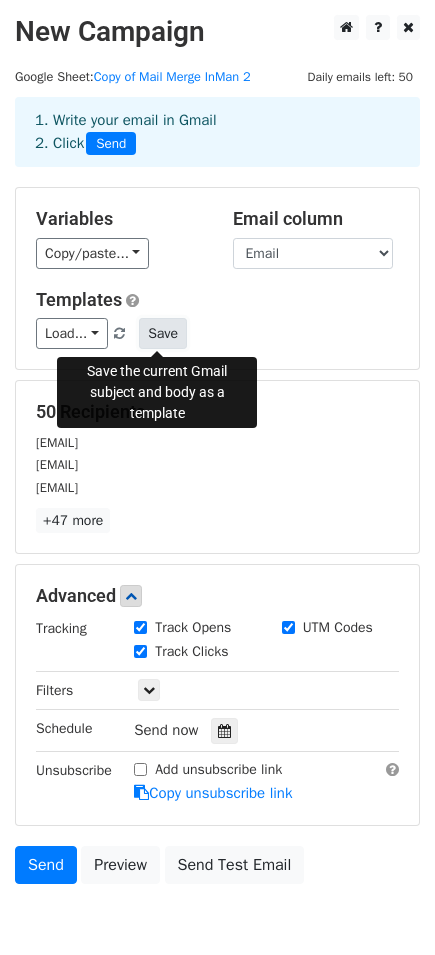 click on "Save" at bounding box center (163, 333) 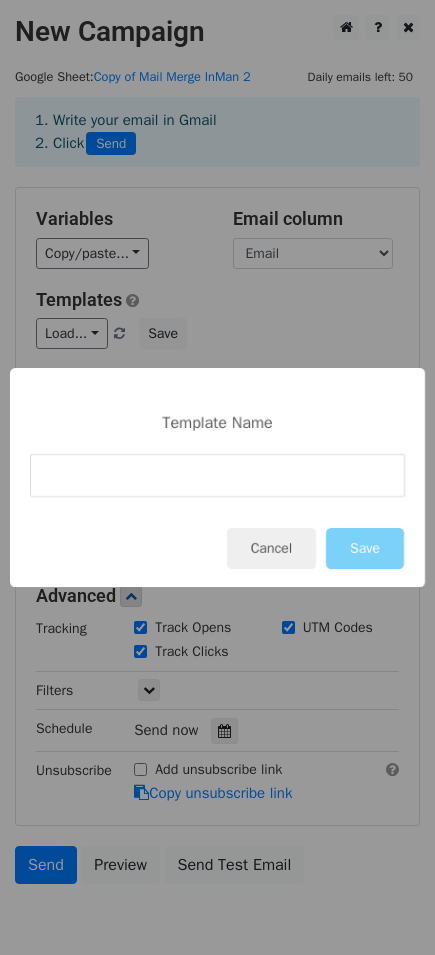 click at bounding box center (217, 475) 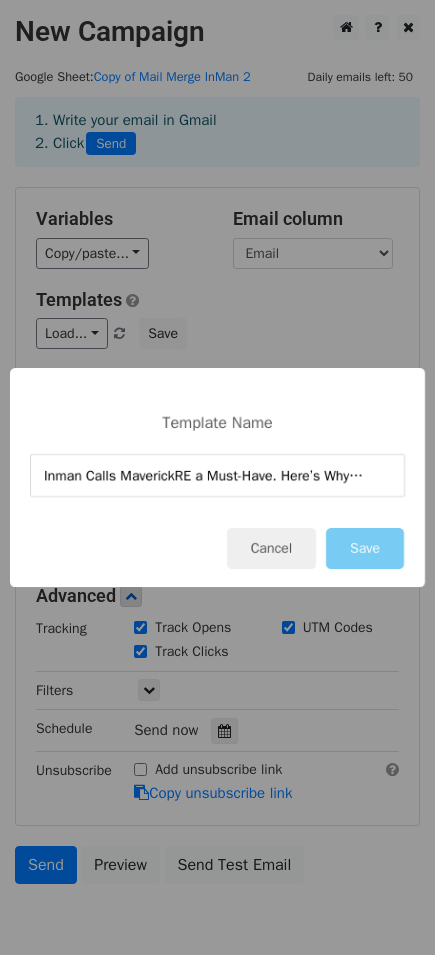 type on "Inman Calls MaverickRE a Must-Have. Here’s Why…" 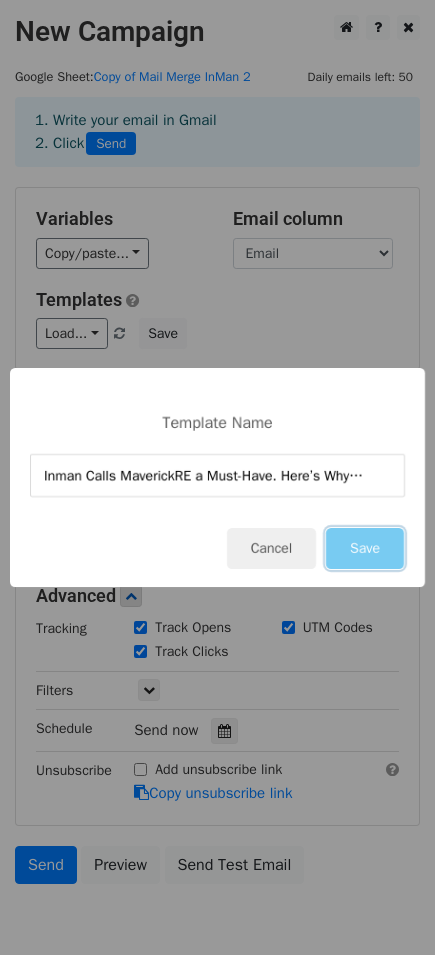 click on "Save" at bounding box center (365, 548) 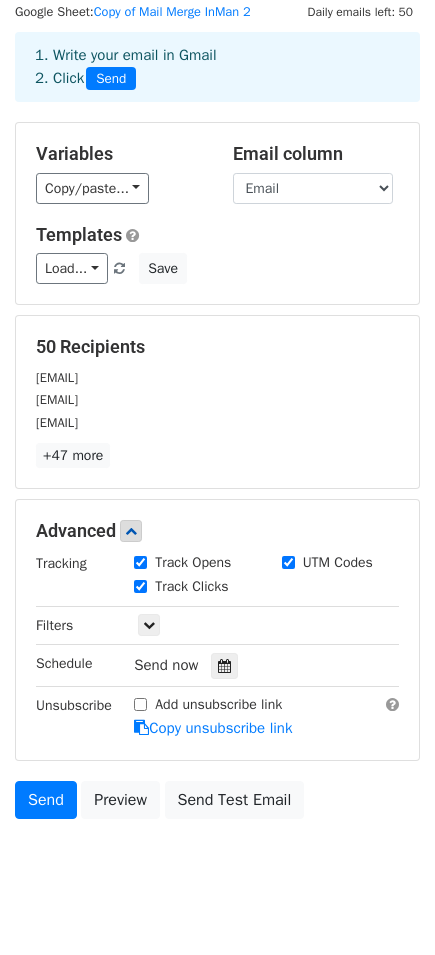 scroll, scrollTop: 100, scrollLeft: 0, axis: vertical 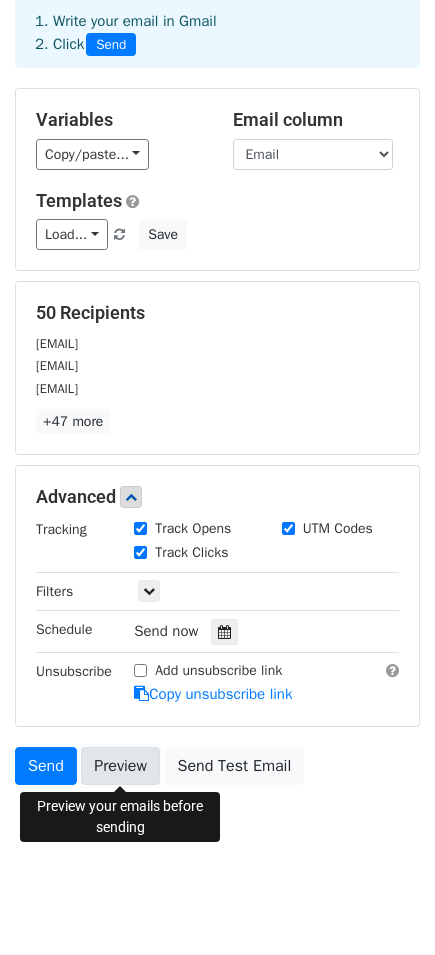 click on "Preview" at bounding box center [120, 766] 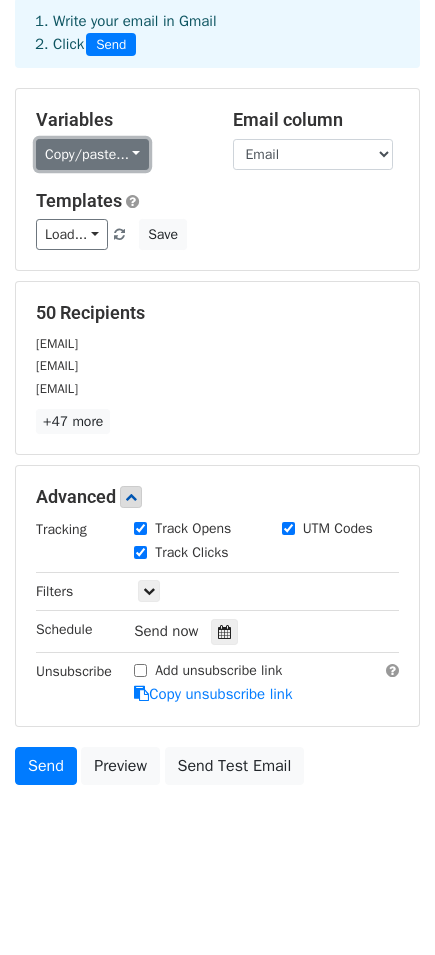 click on "Copy/paste..." at bounding box center [92, 154] 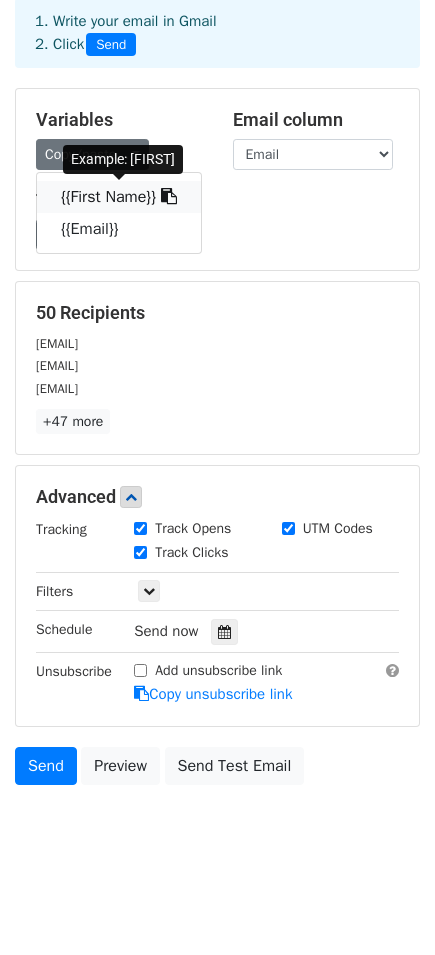 click at bounding box center (169, 196) 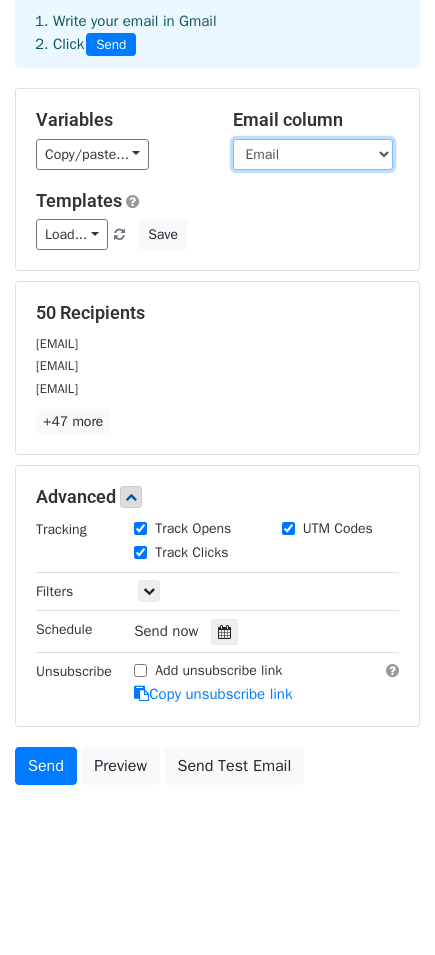 click on "First Name
Email" at bounding box center (313, 154) 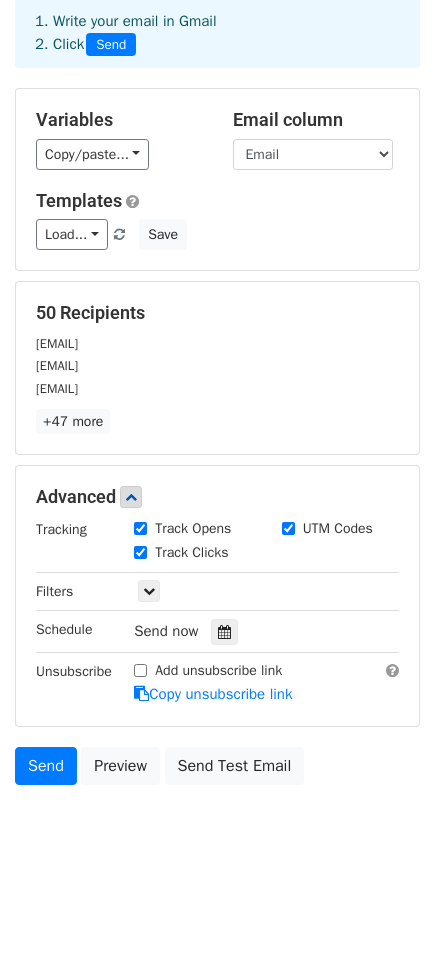 click on "50 Recipients
[EMAIL]
[EMAIL]
[EMAIL]
+47 more
50 Recipients
×
[EMAIL]
[EMAIL]
[EMAIL]
[EMAIL]
[EMAIL]
[EMAIL]
[EMAIL]
[EMAIL]
[EMAIL]
[EMAIL]
[EMAIL]
[EMAIL]
[EMAIL]
[EMAIL]
[EMAIL]
[EMAIL]
[EMAIL]
[EMAIL]
[EMAIL]
[EMAIL]
[EMAIL]
[EMAIL]
[EMAIL]
[EMAIL]
[EMAIL]
[EMAIL]
[EMAIL]" at bounding box center [217, 368] 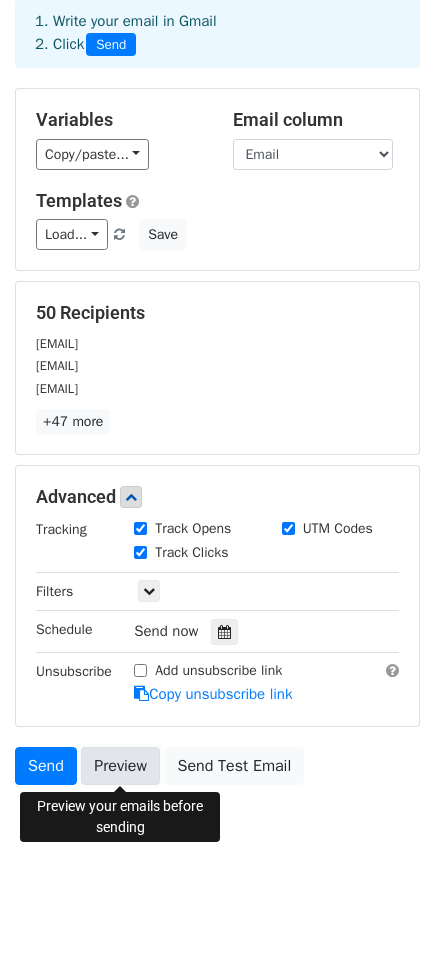 click on "Preview" at bounding box center (120, 766) 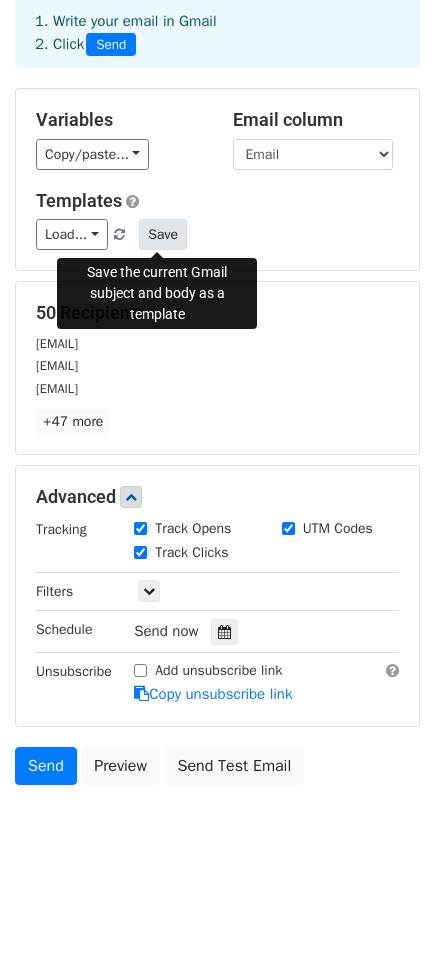 click on "Save" at bounding box center [163, 234] 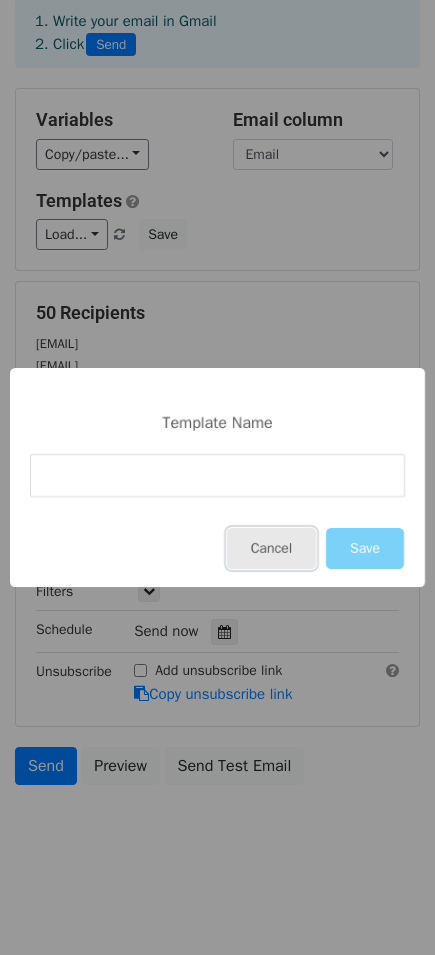 click on "Cancel" at bounding box center (271, 548) 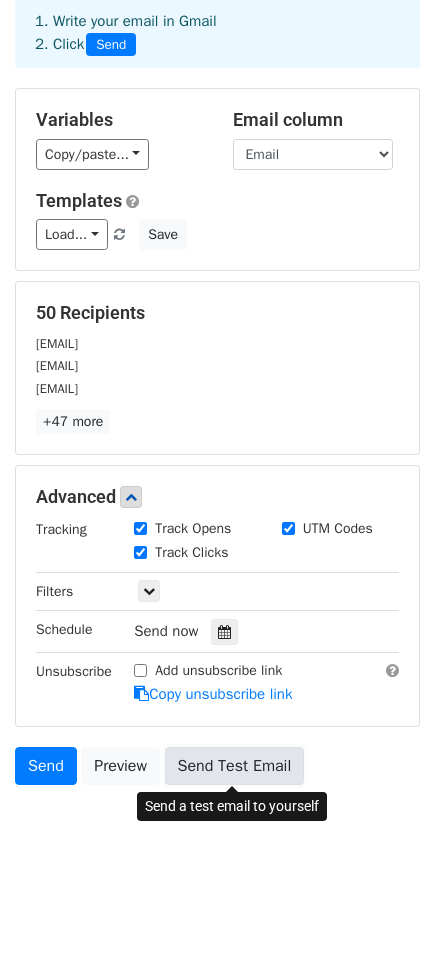 click on "Send Test Email" at bounding box center [235, 766] 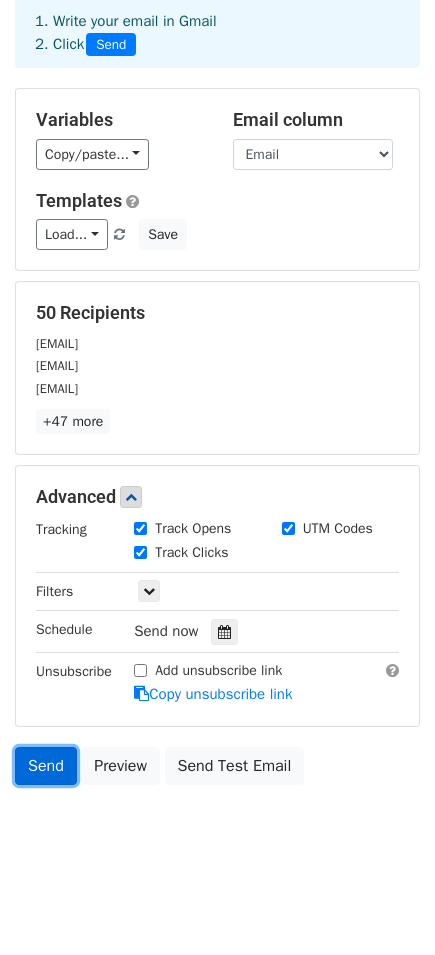 click on "Send" at bounding box center (46, 766) 